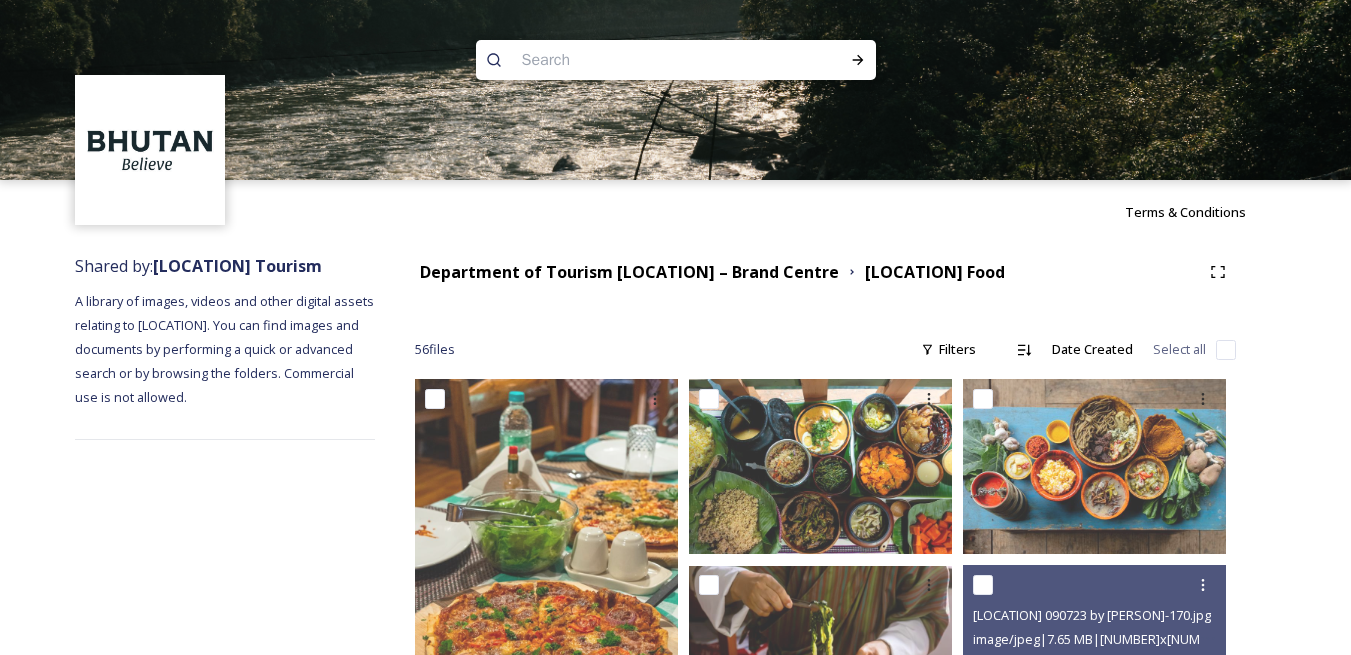scroll, scrollTop: 0, scrollLeft: 0, axis: both 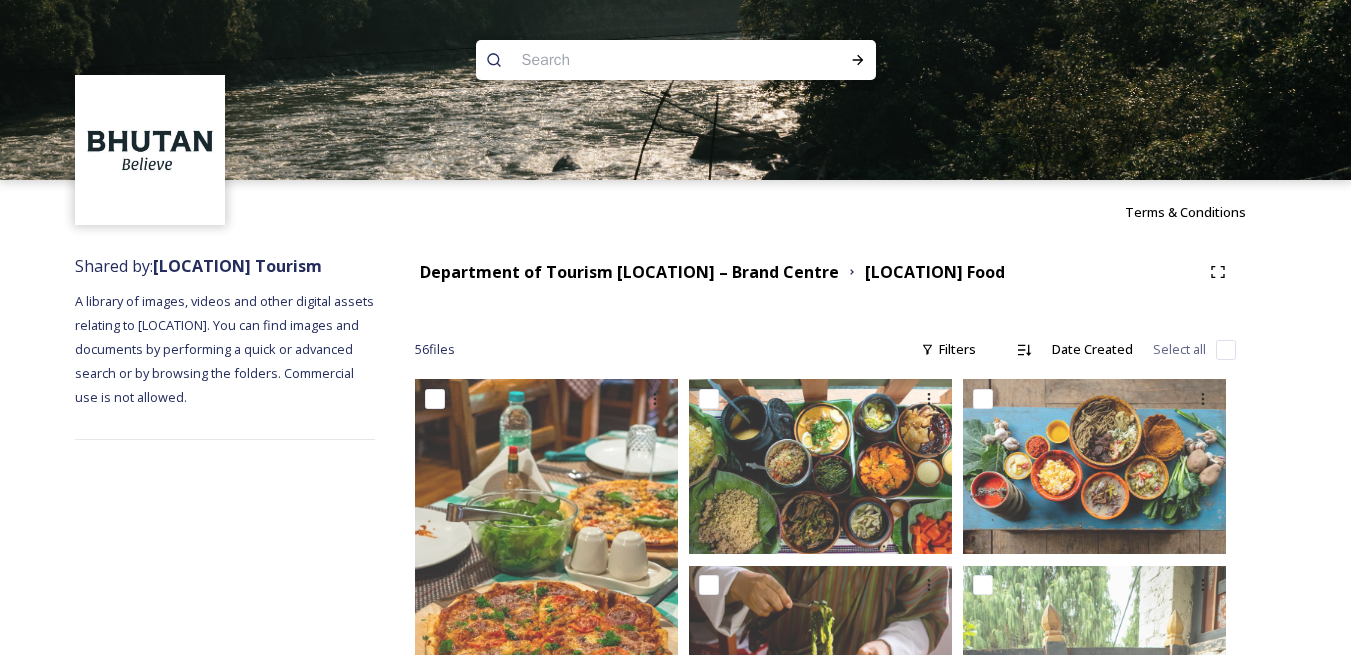 click at bounding box center (1226, 350) 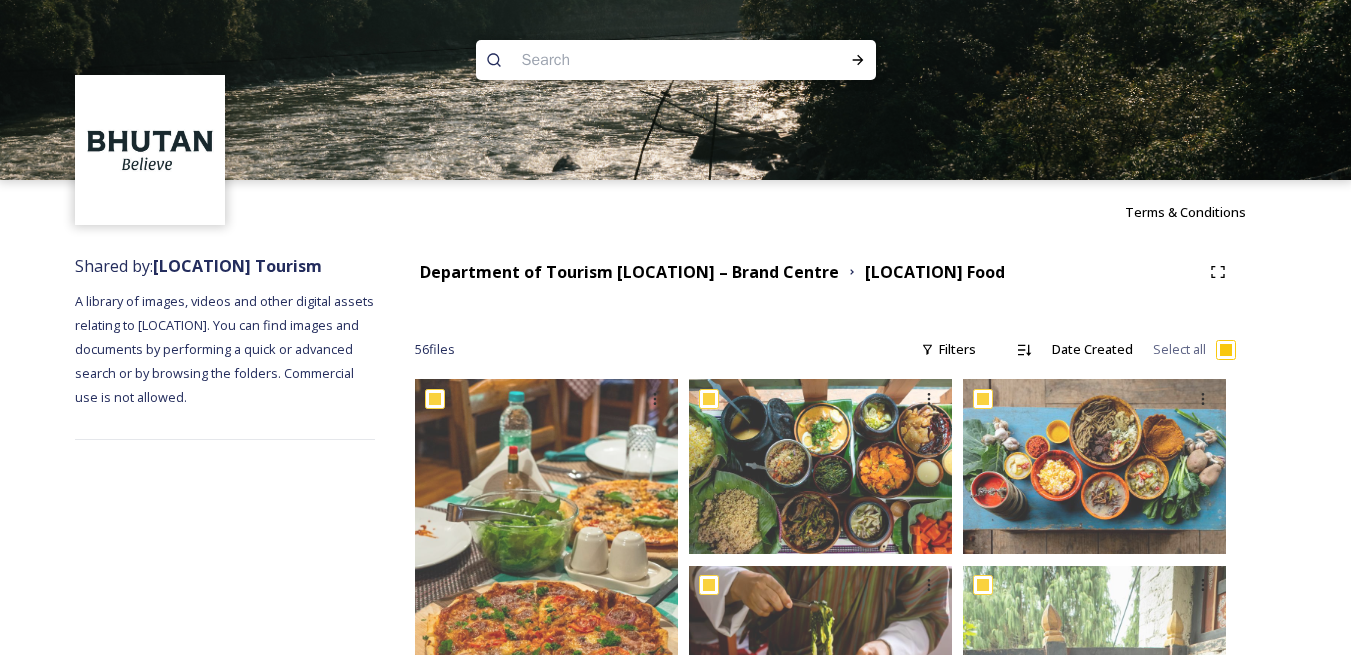 checkbox on "true" 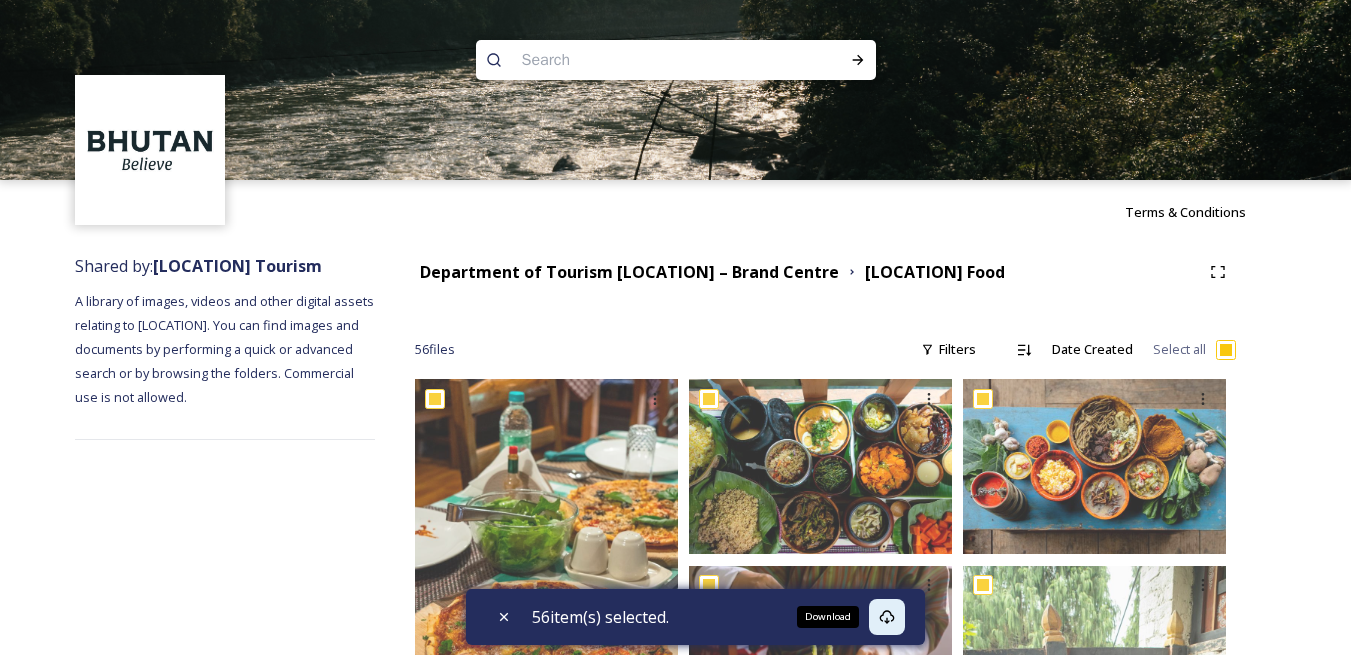 click 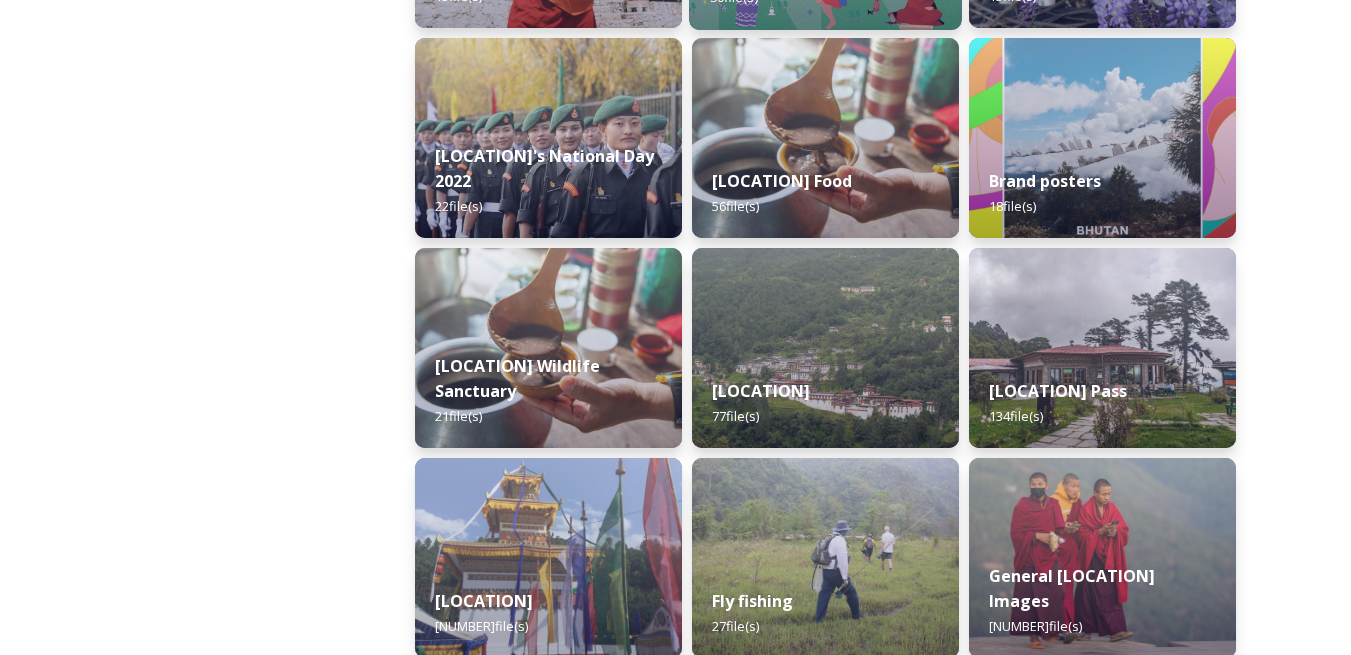 scroll, scrollTop: 500, scrollLeft: 0, axis: vertical 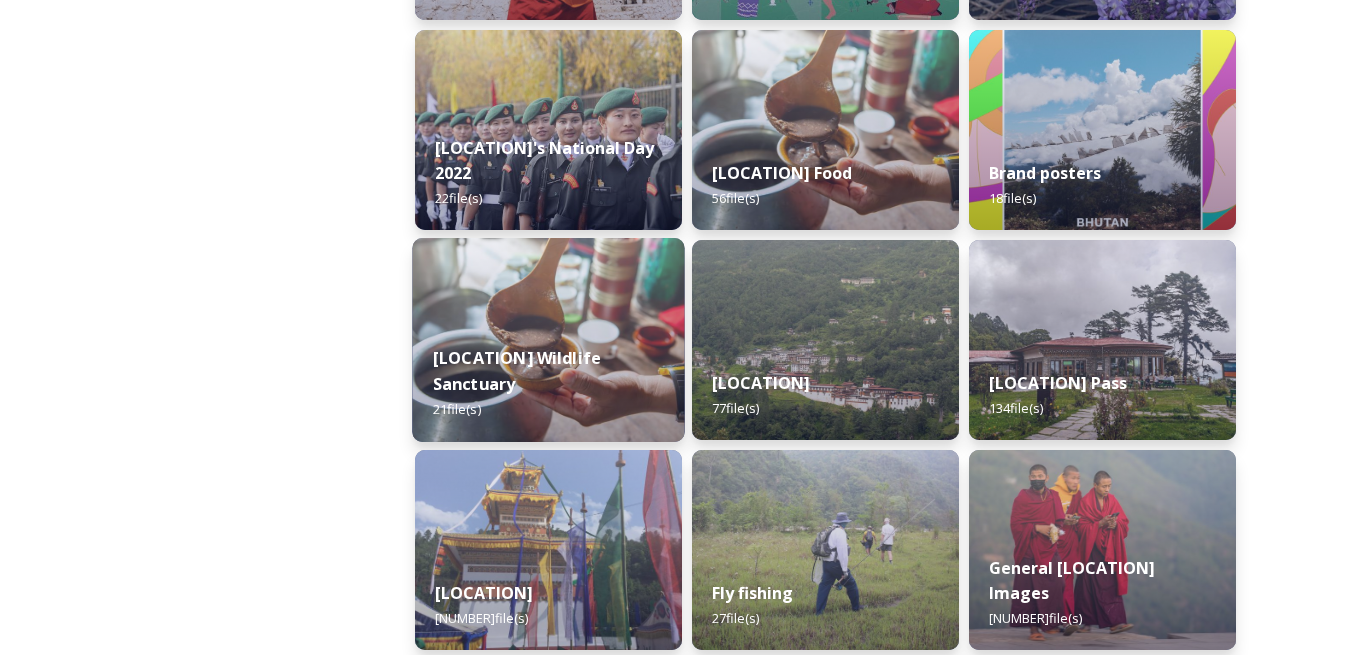 click at bounding box center (548, 340) 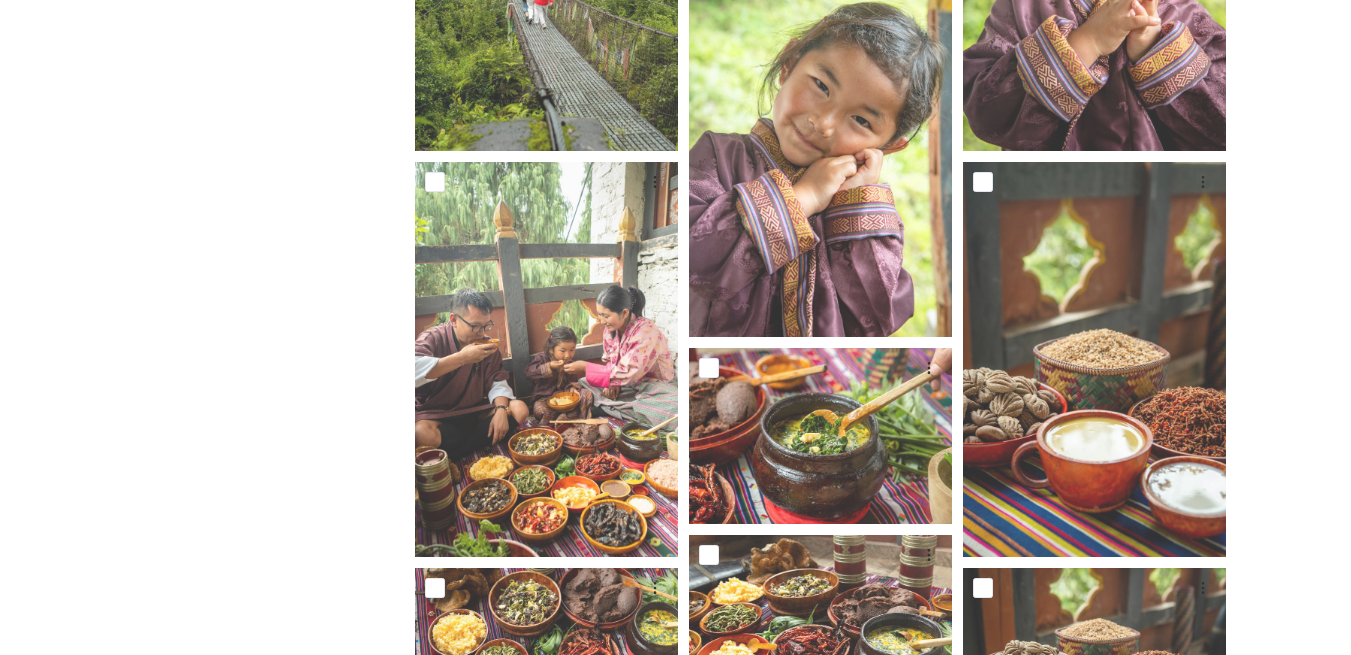 scroll, scrollTop: 600, scrollLeft: 0, axis: vertical 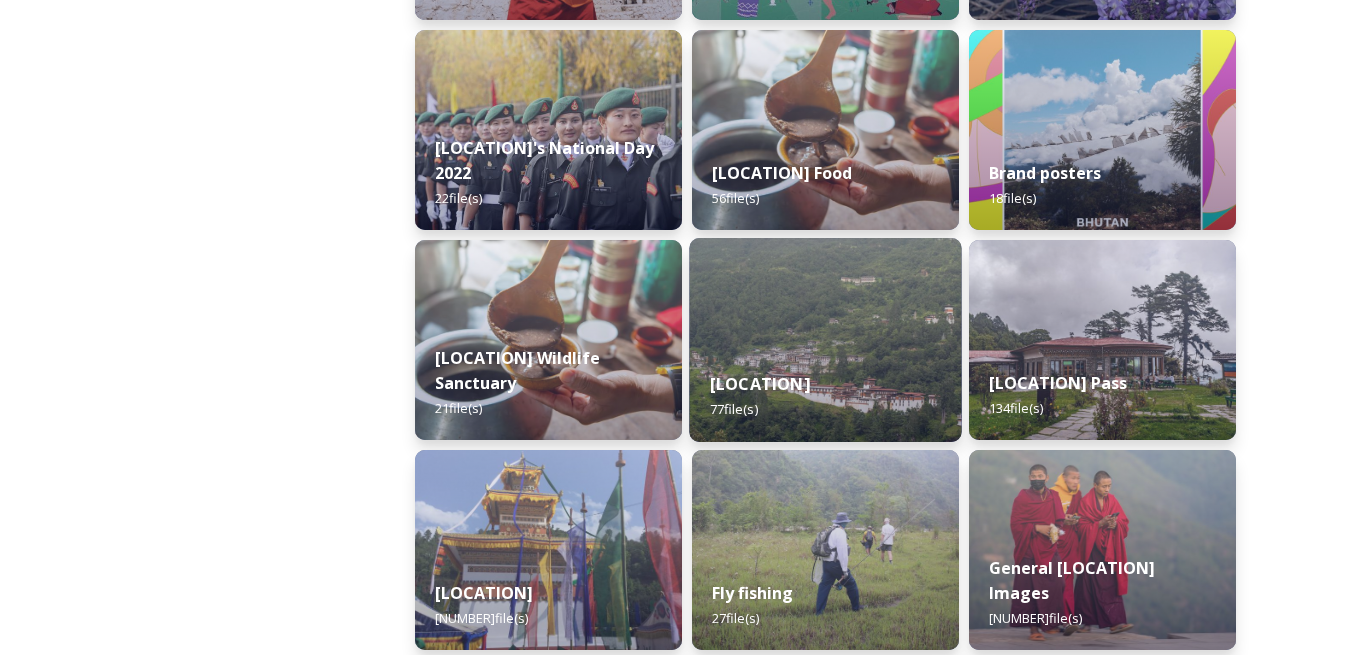 click at bounding box center [825, 340] 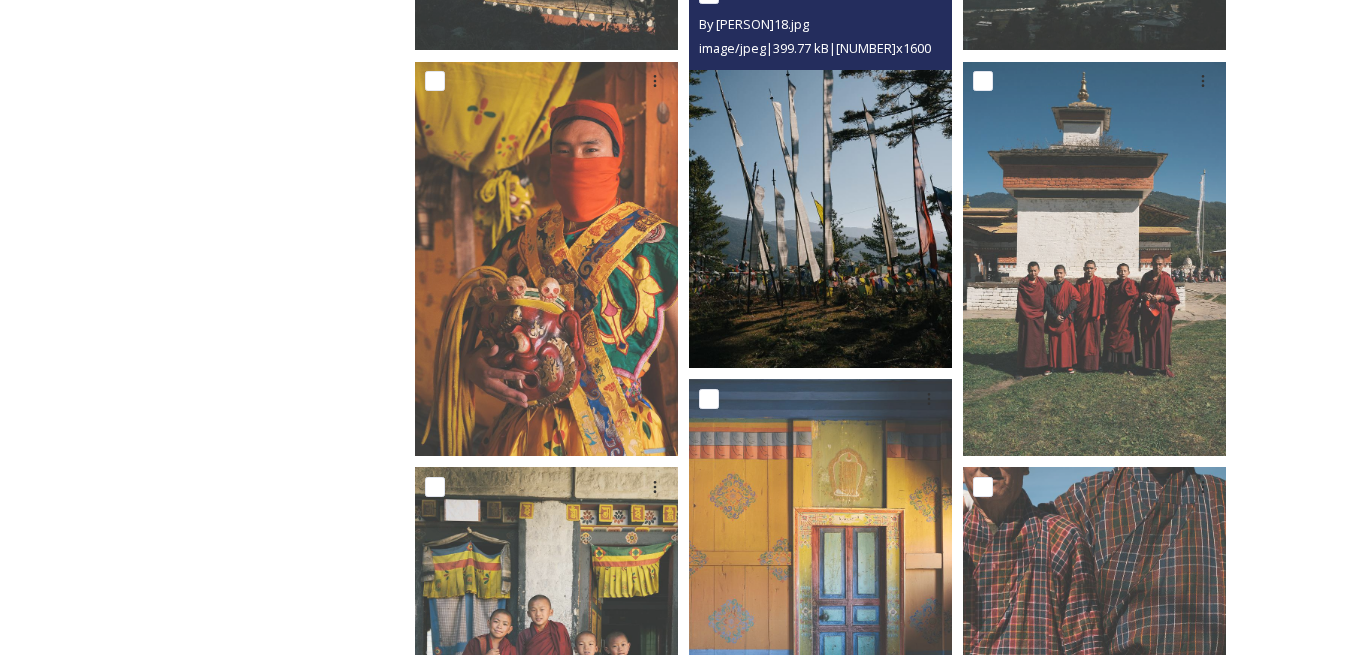 scroll, scrollTop: 6700, scrollLeft: 0, axis: vertical 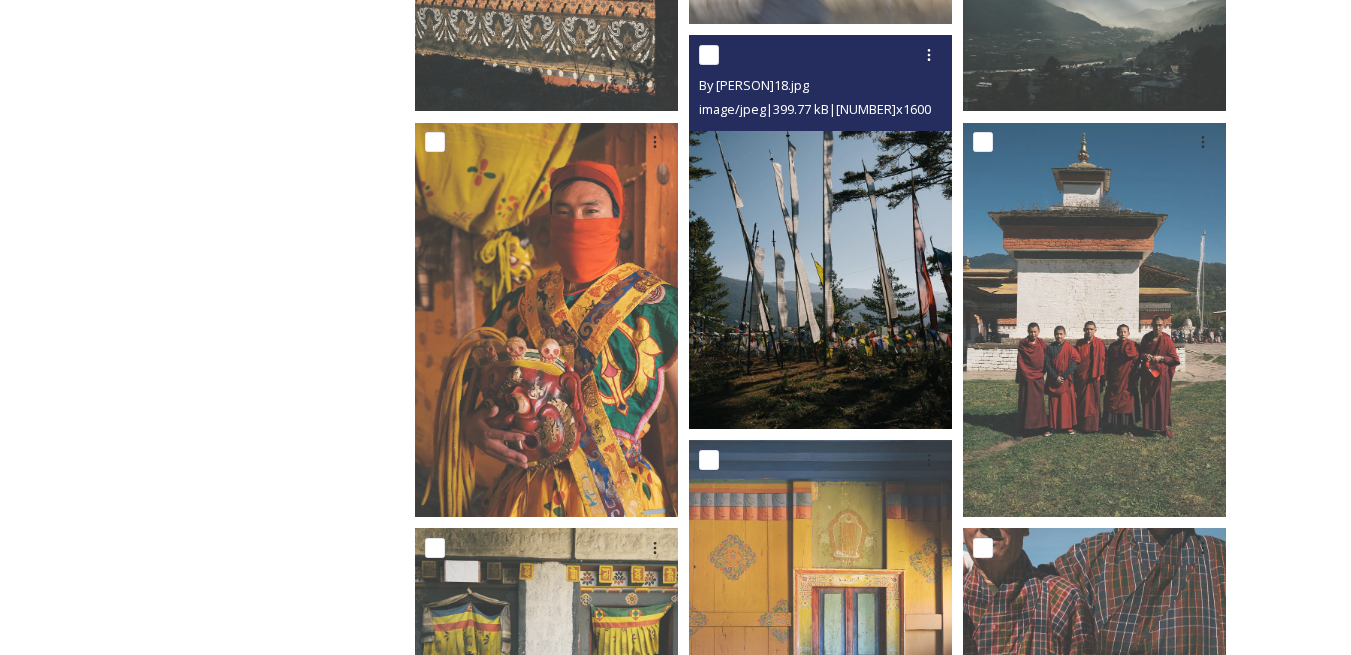 click at bounding box center (709, 55) 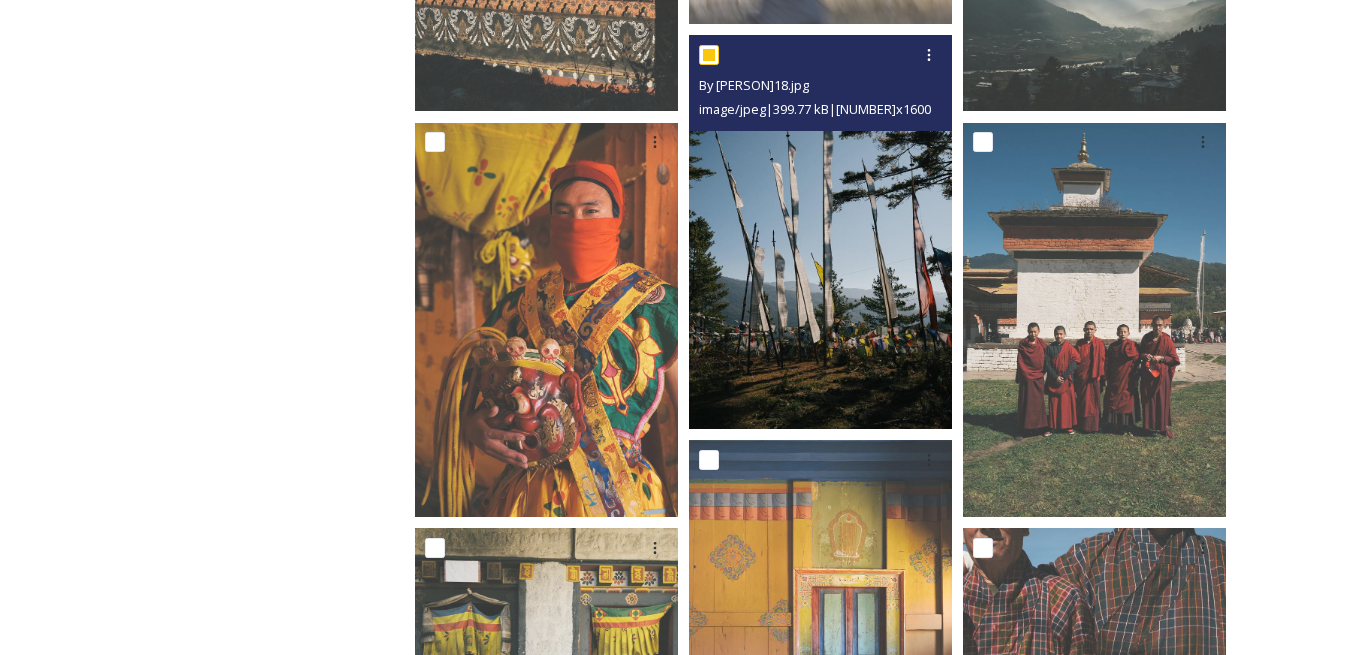 checkbox on "true" 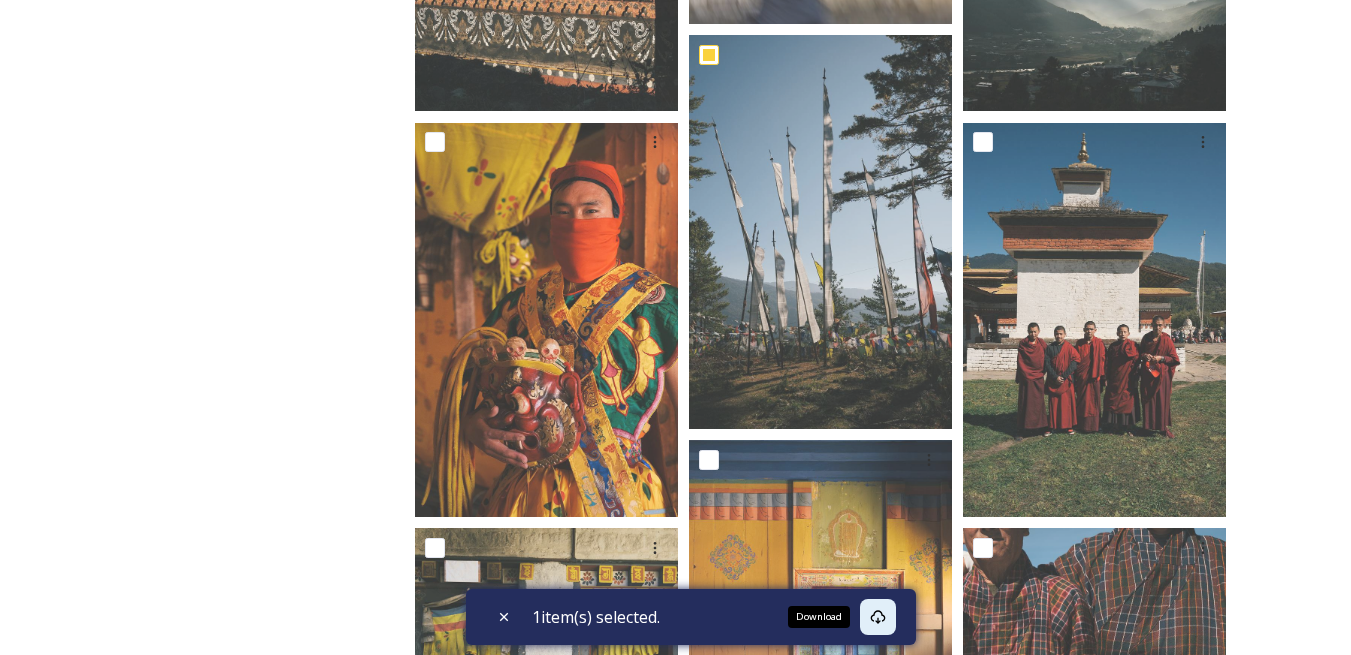 click on "Download" at bounding box center [878, 617] 